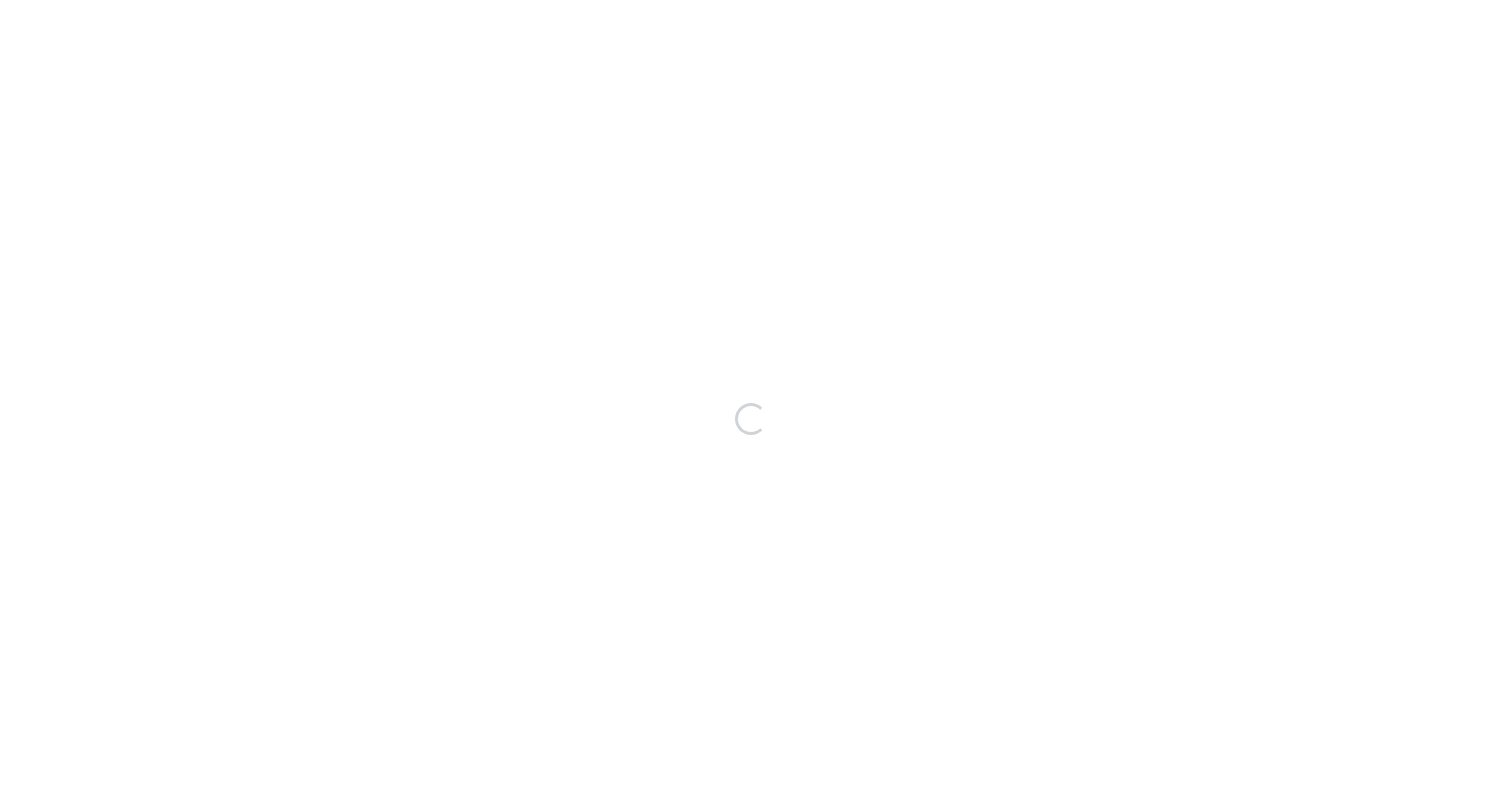 scroll, scrollTop: 0, scrollLeft: 0, axis: both 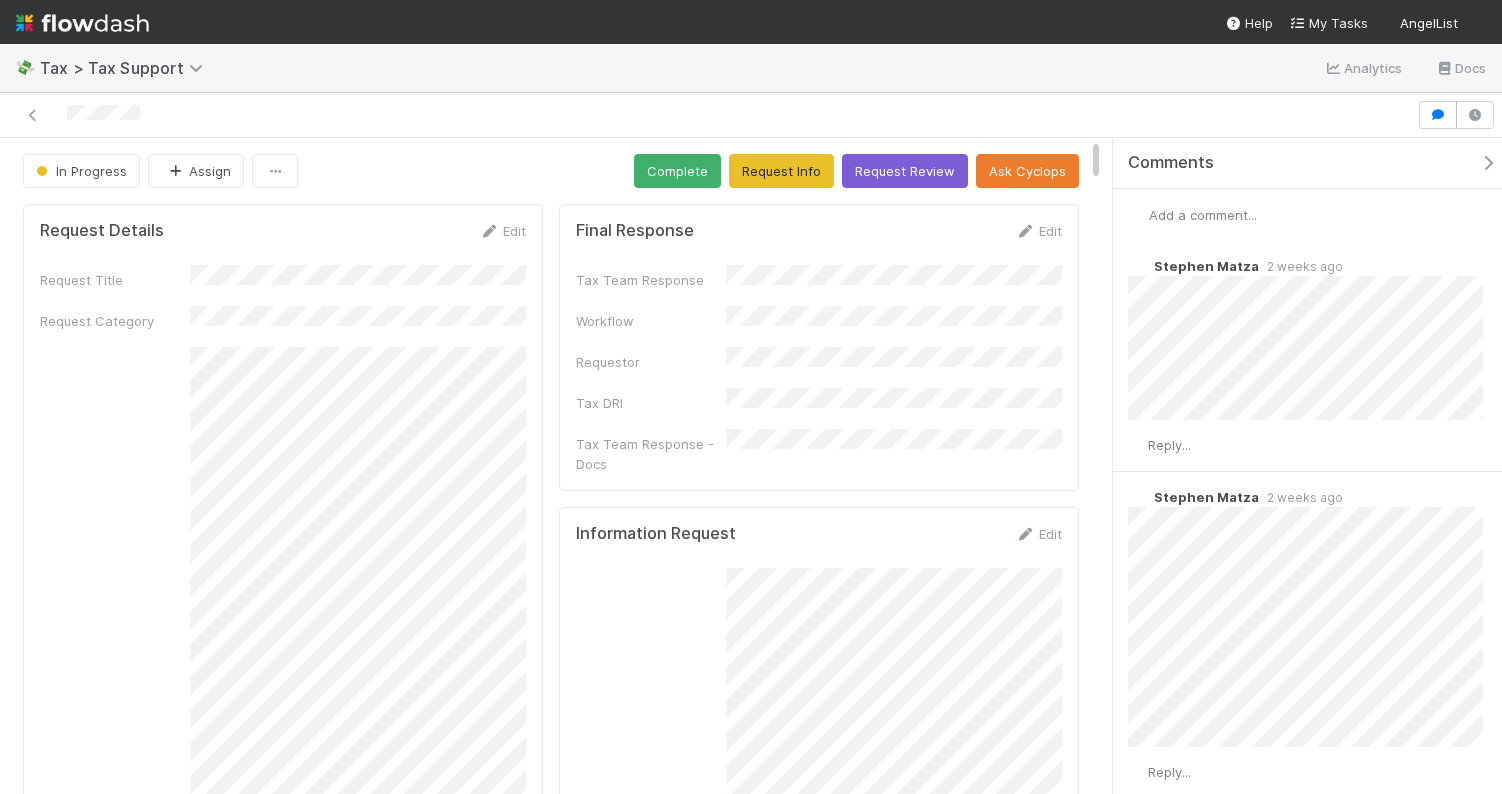 click on "Add a comment..." at bounding box center (1203, 215) 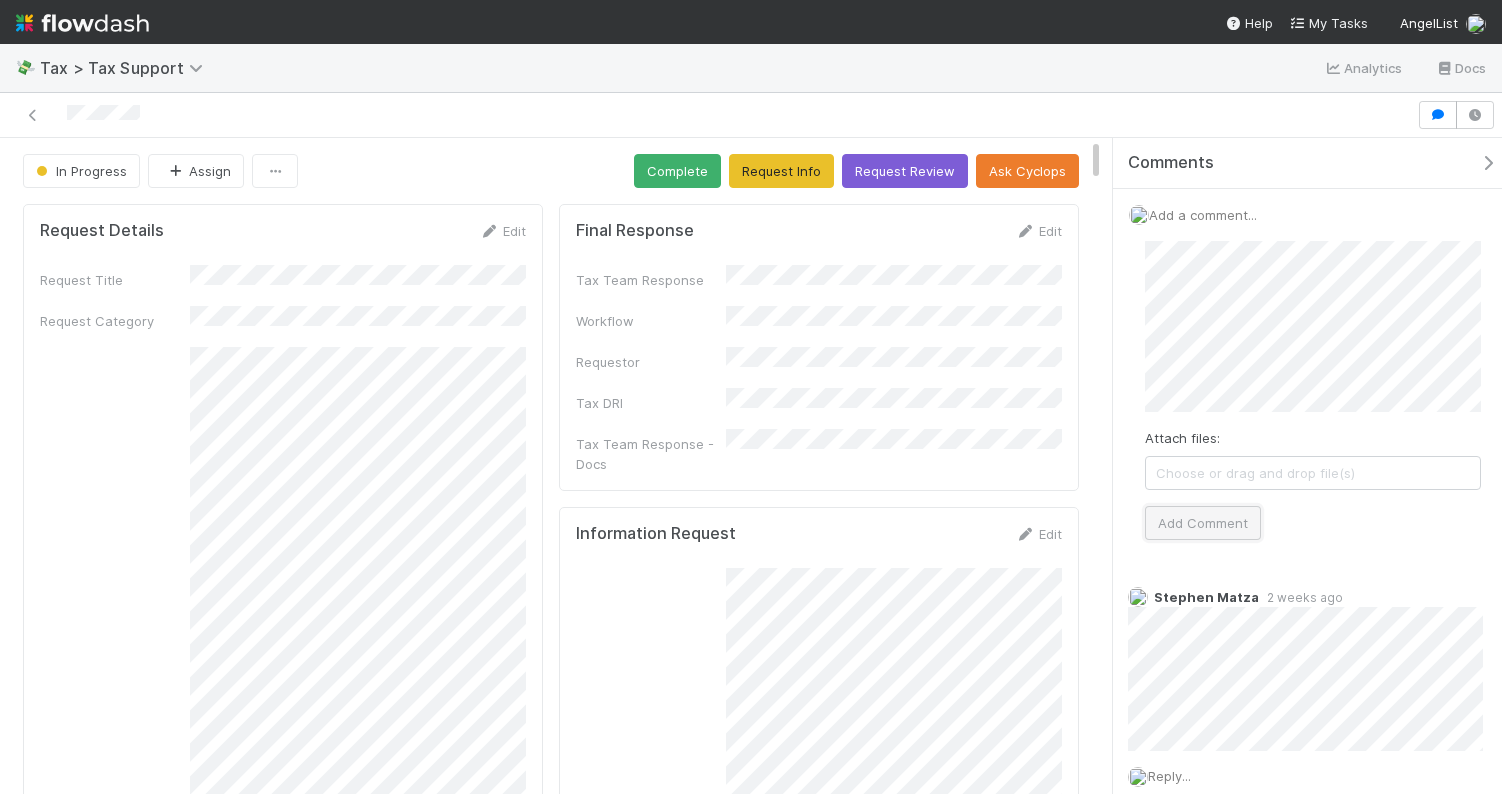 click on "Add Comment" at bounding box center [1203, 523] 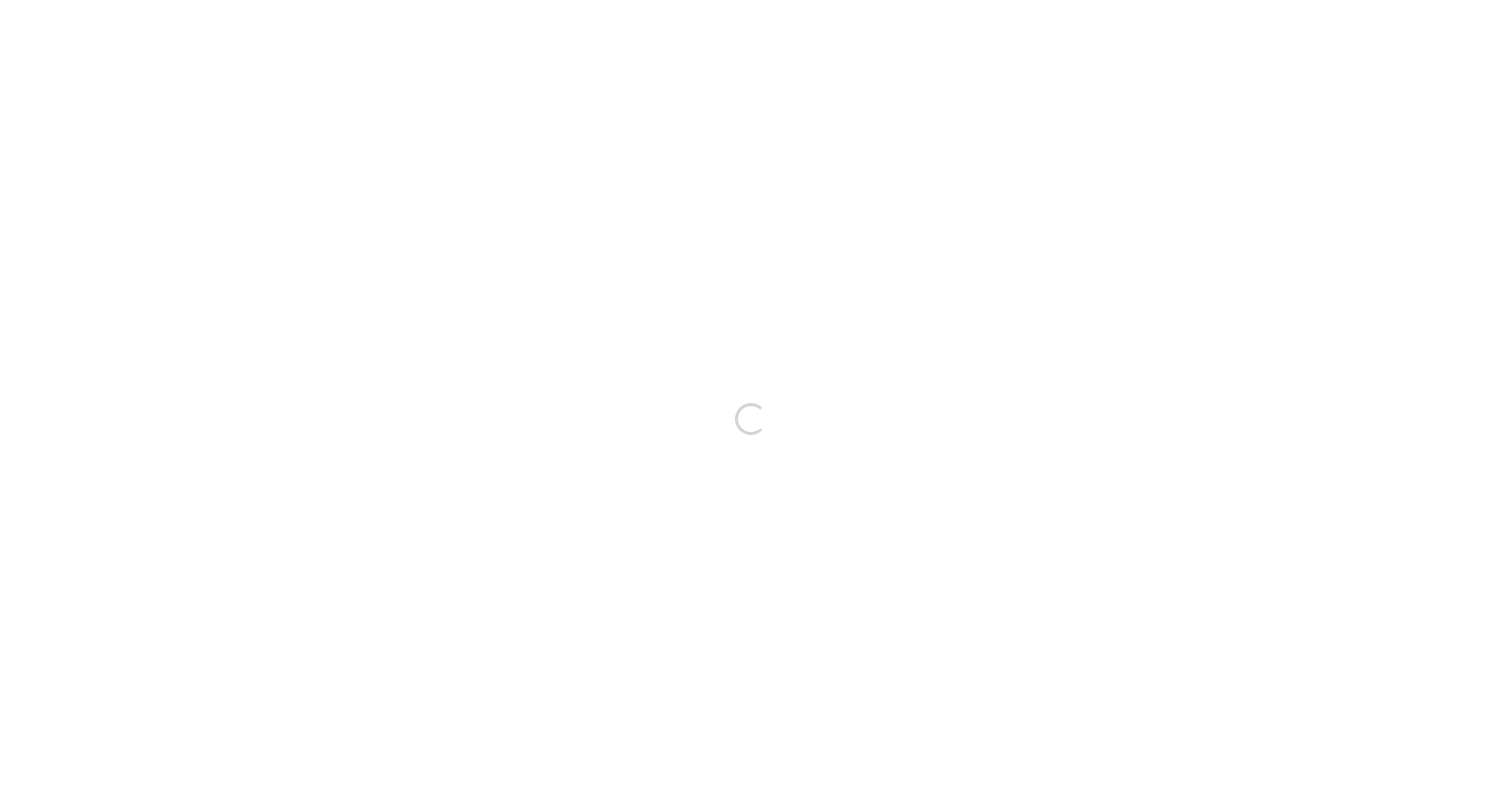 scroll, scrollTop: 0, scrollLeft: 0, axis: both 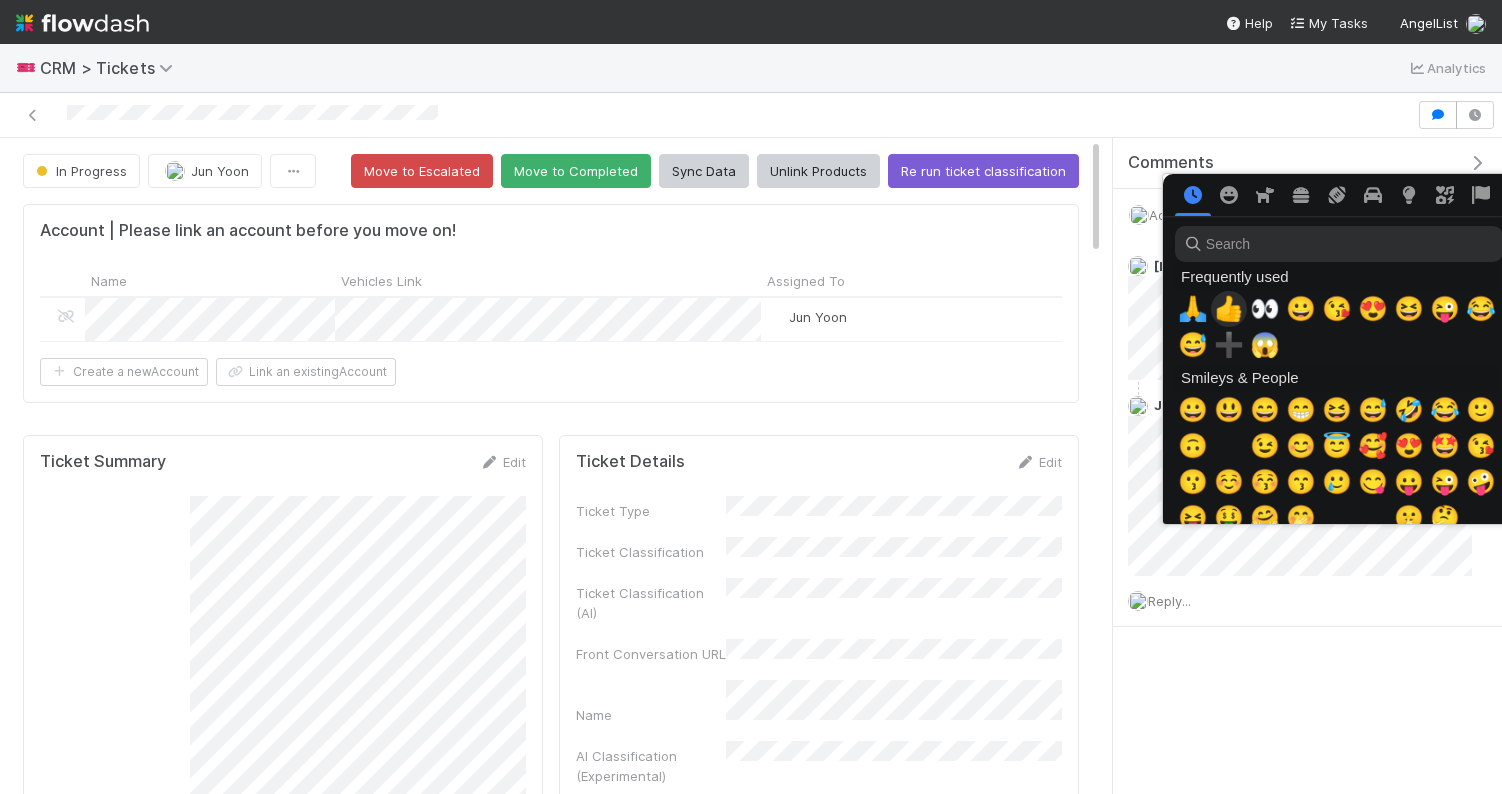 click on "👍" at bounding box center (1229, 309) 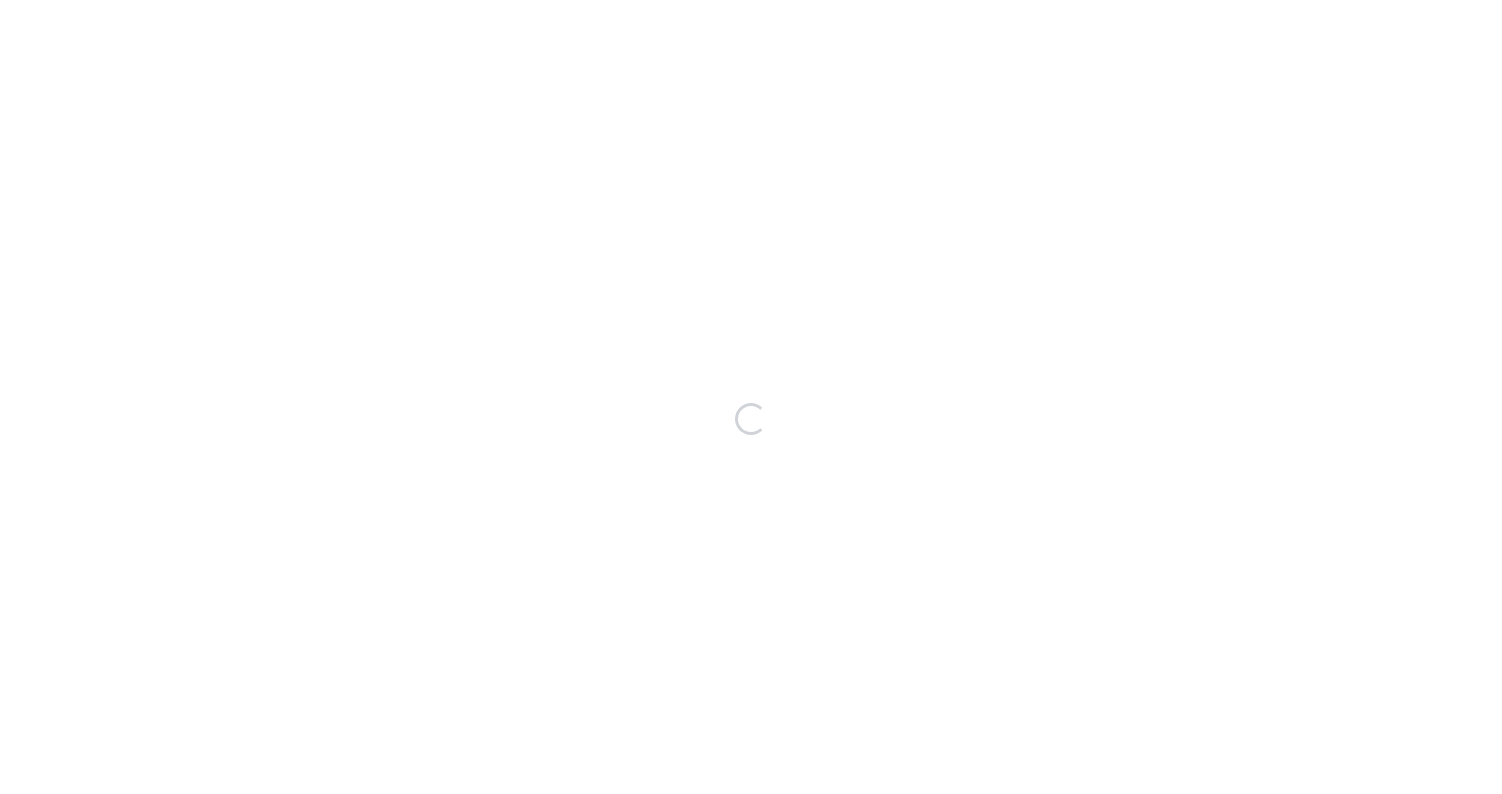 scroll, scrollTop: 0, scrollLeft: 0, axis: both 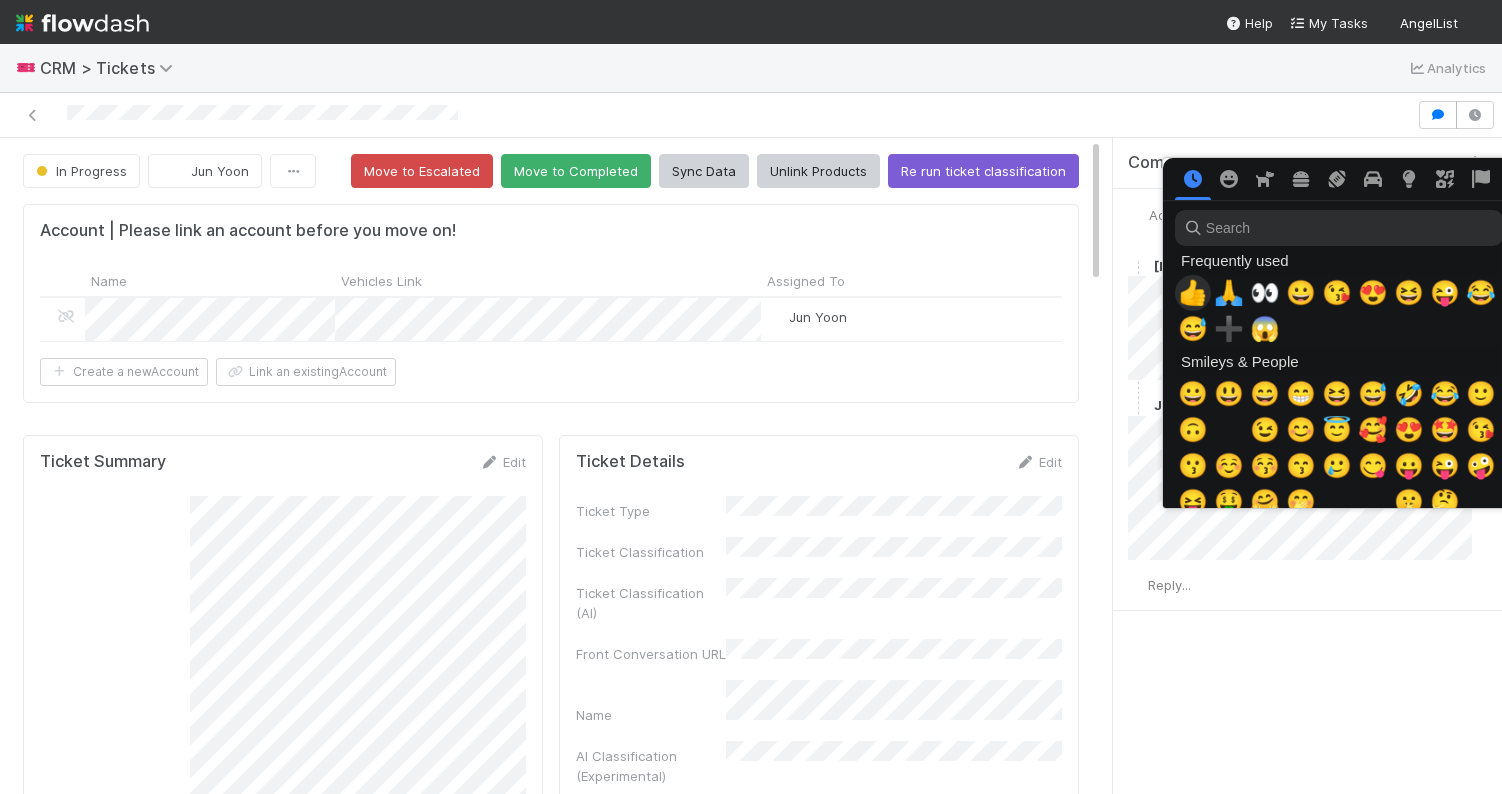 click on "👍" at bounding box center (1193, 293) 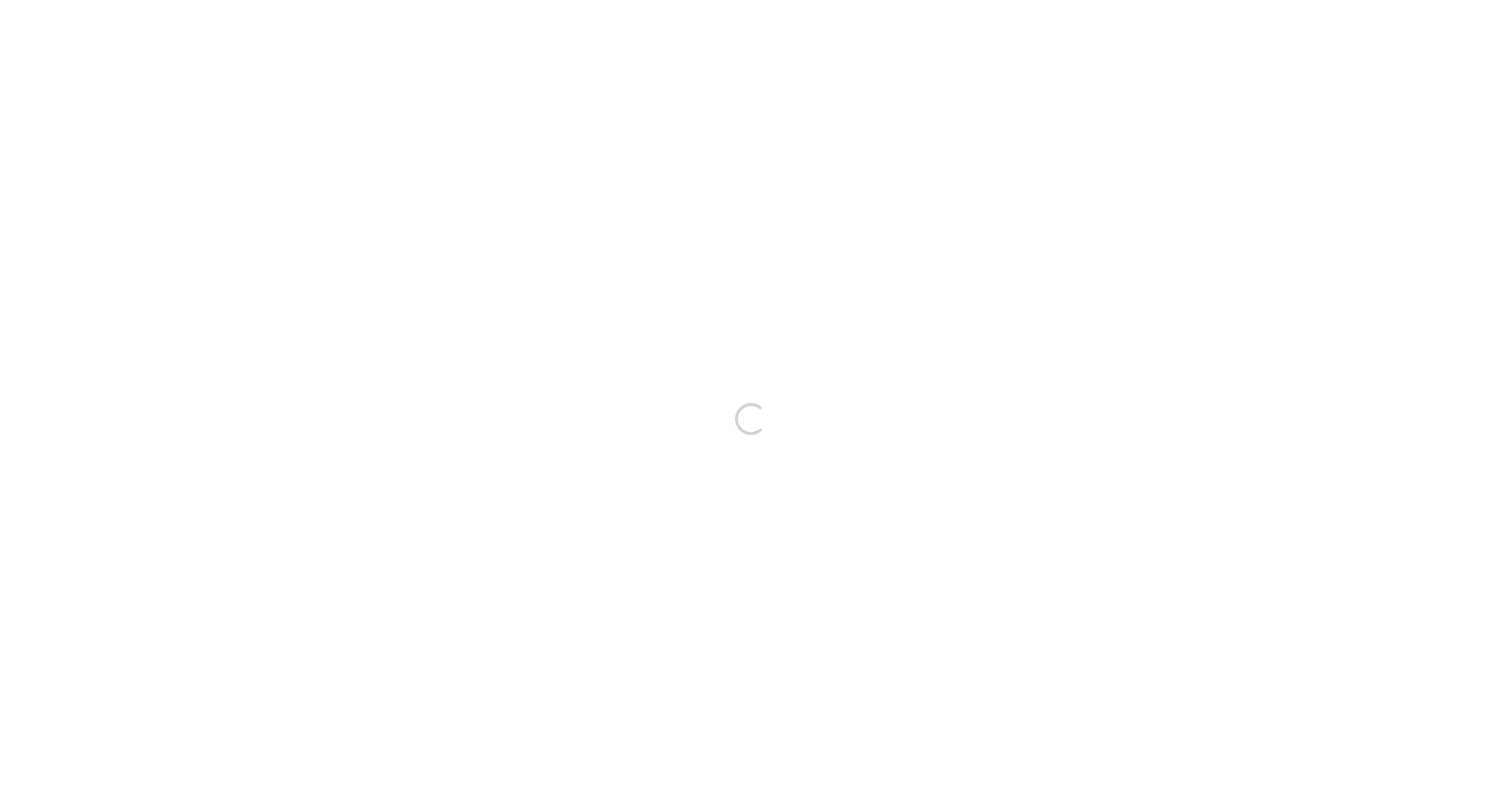 scroll, scrollTop: 0, scrollLeft: 0, axis: both 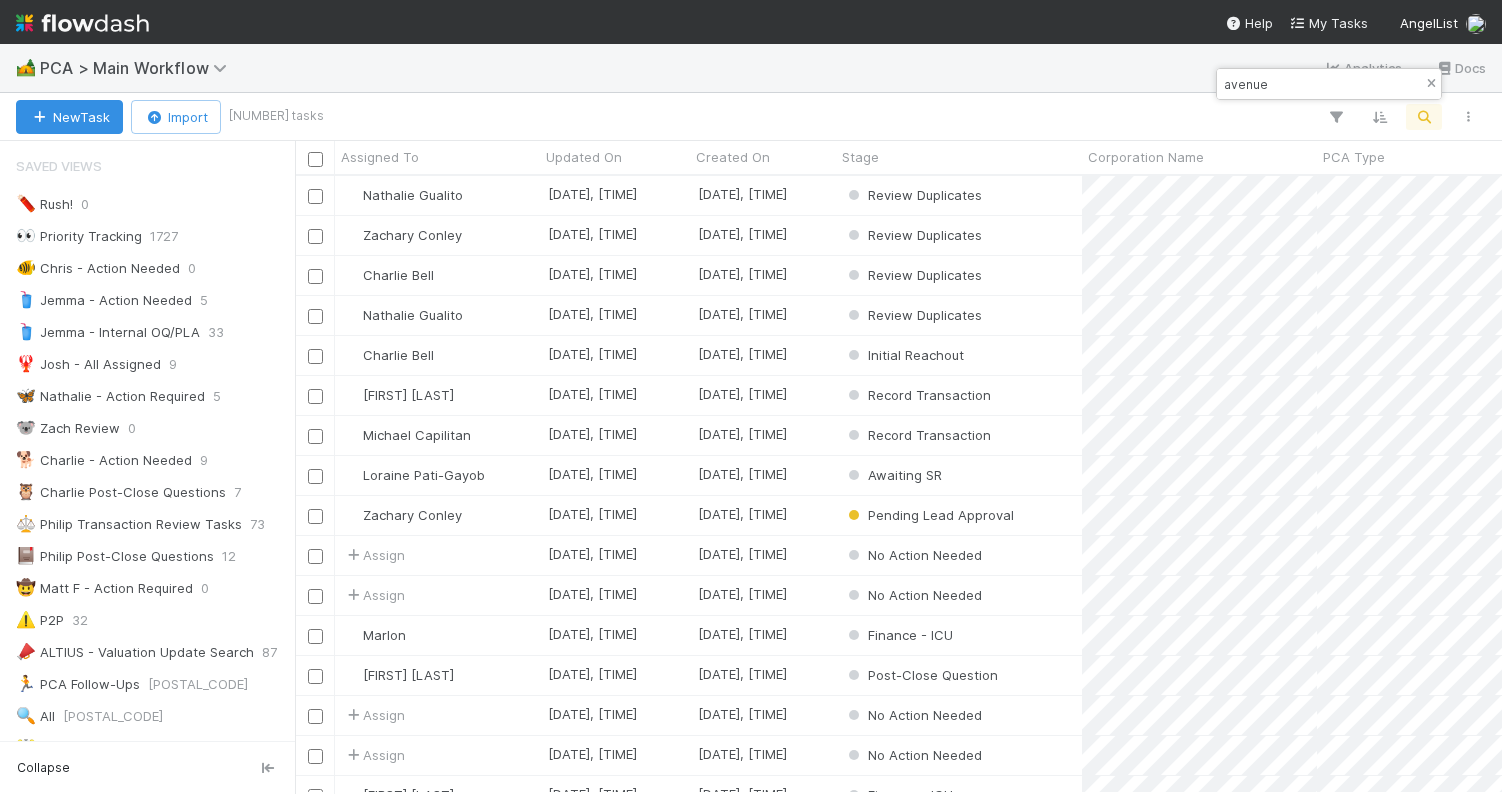 type on "avenue" 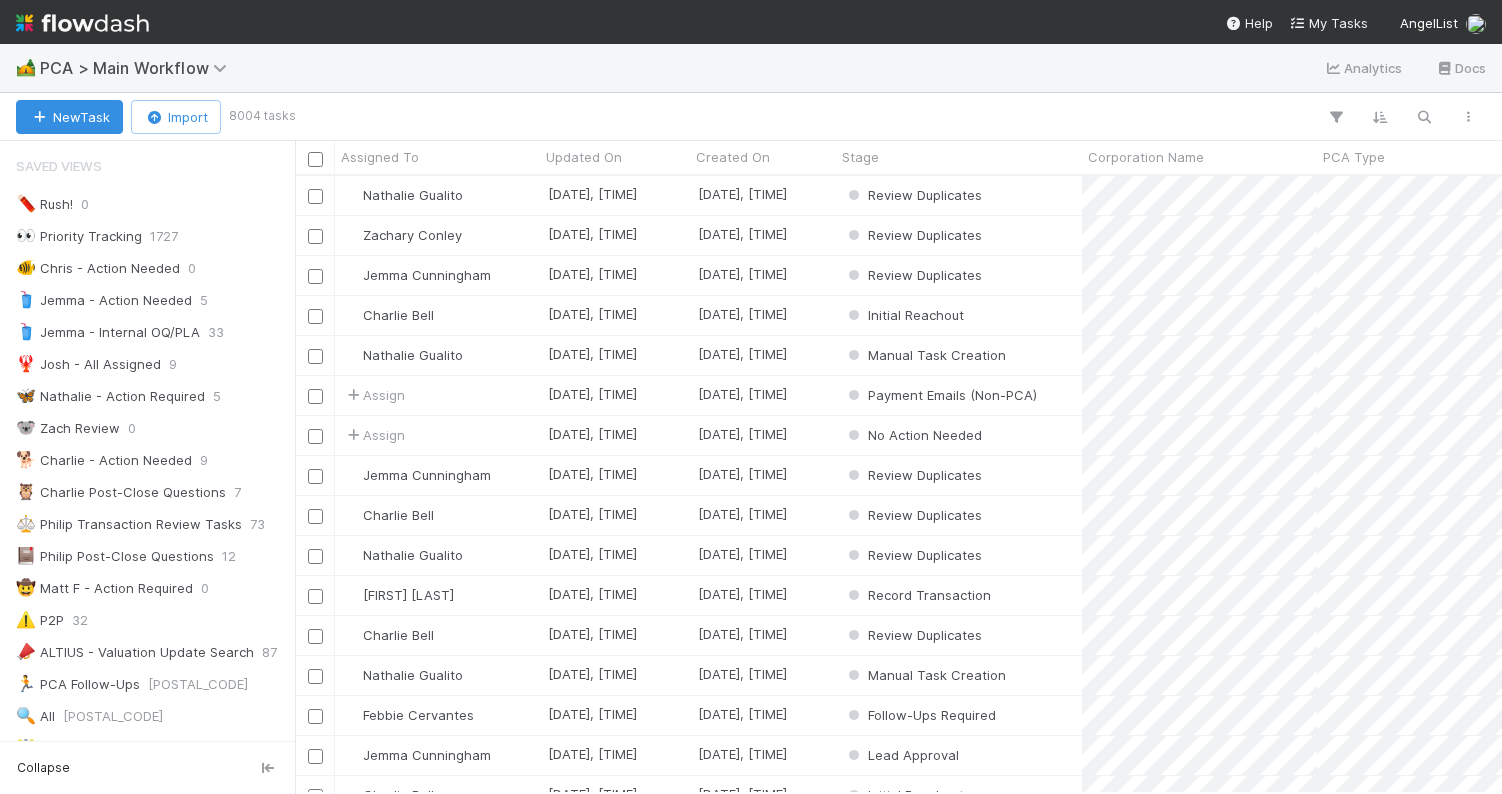 click on "🏕️ PCA > Main Workflow Analytics  Docs" at bounding box center (751, 68) 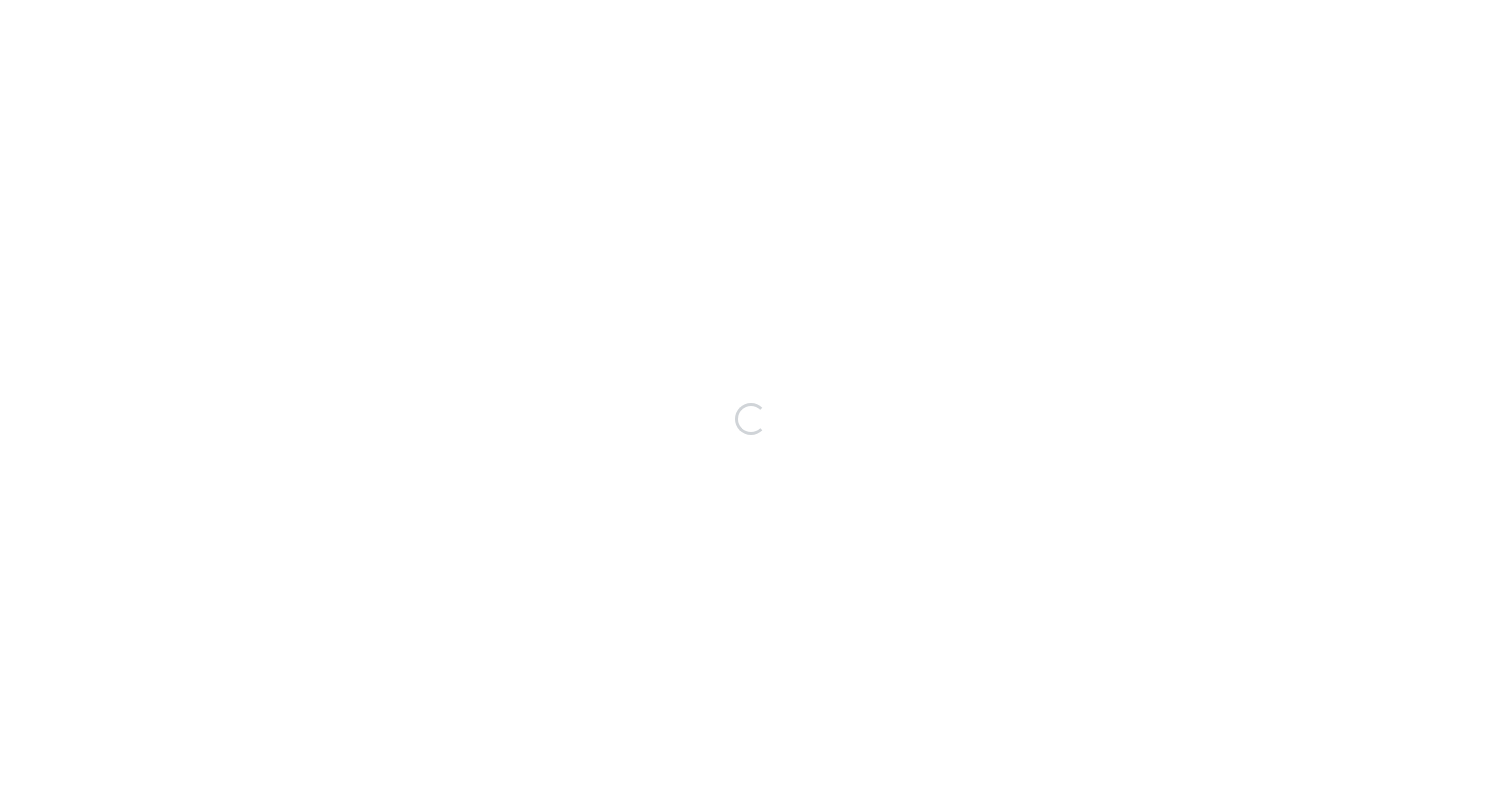scroll, scrollTop: 0, scrollLeft: 0, axis: both 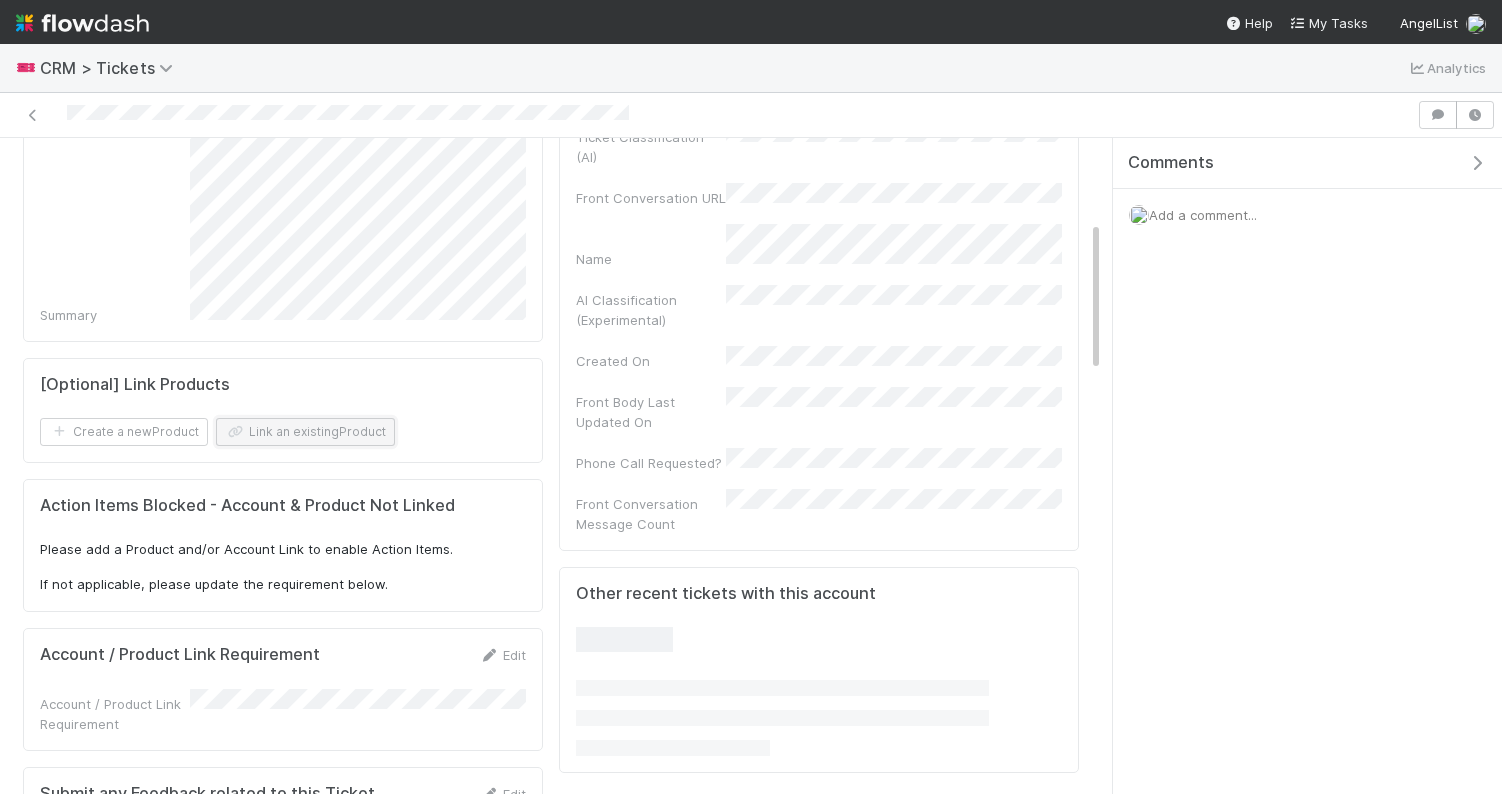 click on "Link an existing  Product" at bounding box center [305, 432] 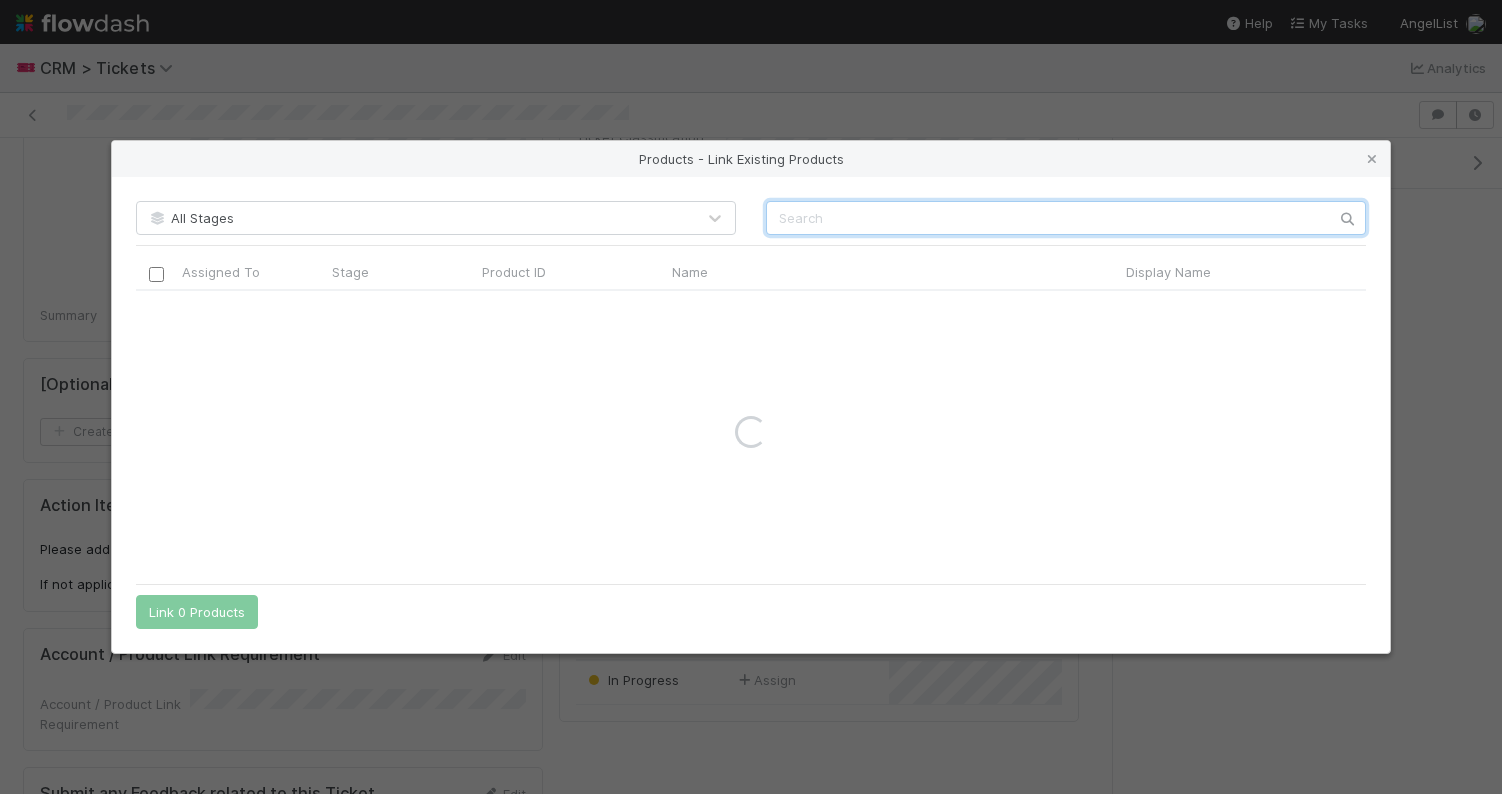 click at bounding box center [1066, 218] 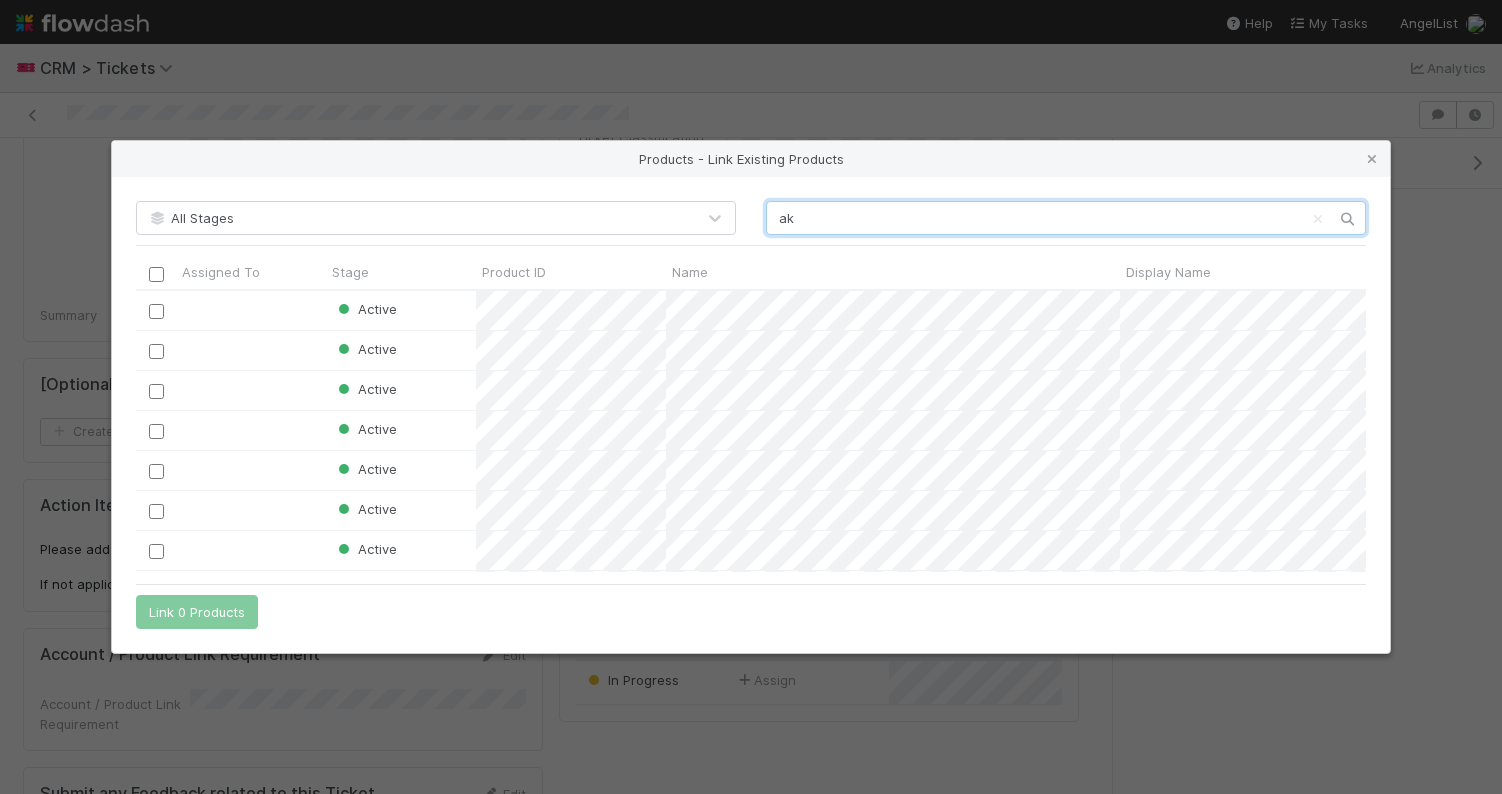 scroll, scrollTop: 1, scrollLeft: 1, axis: both 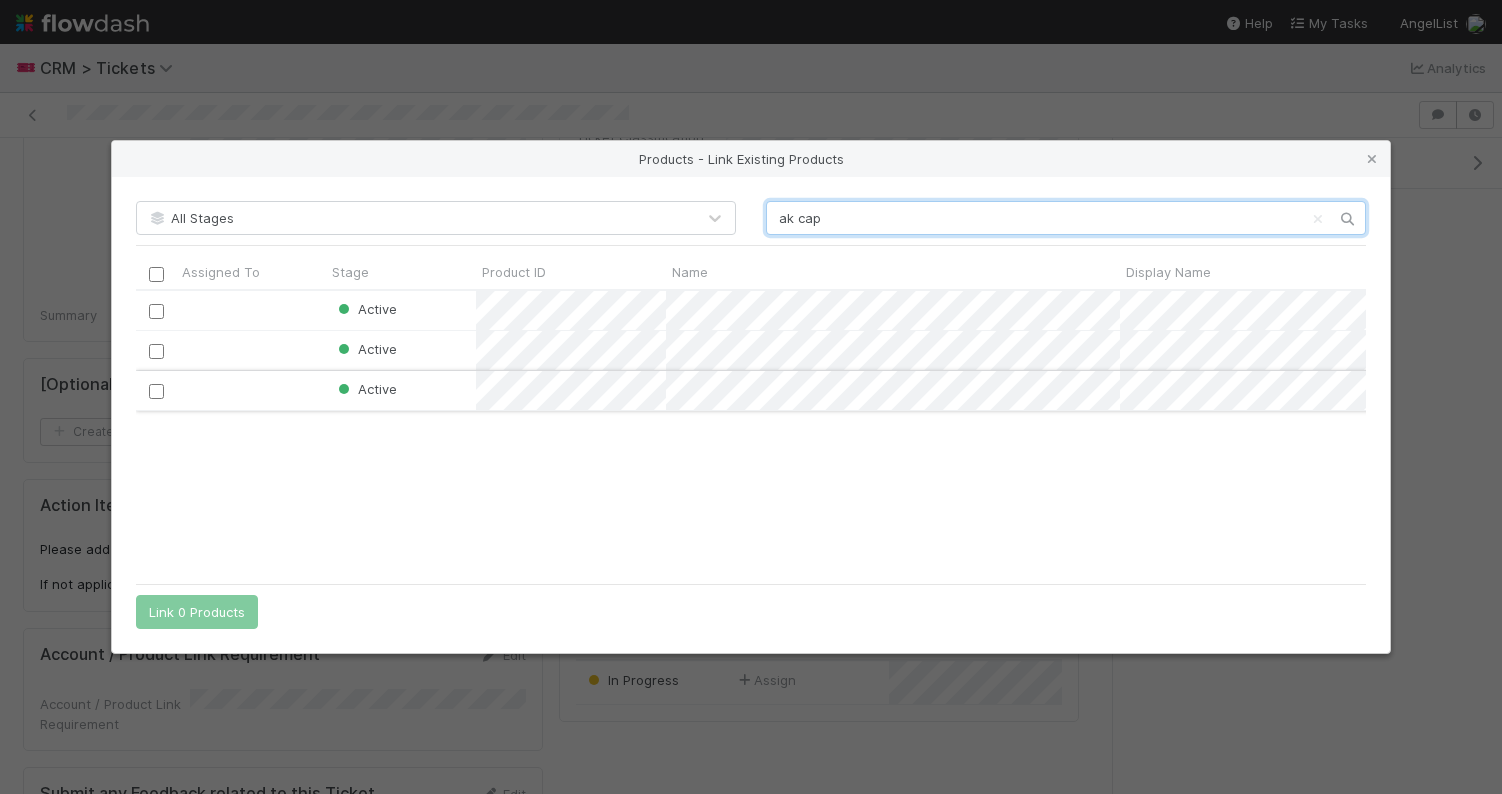 type on "ak cap" 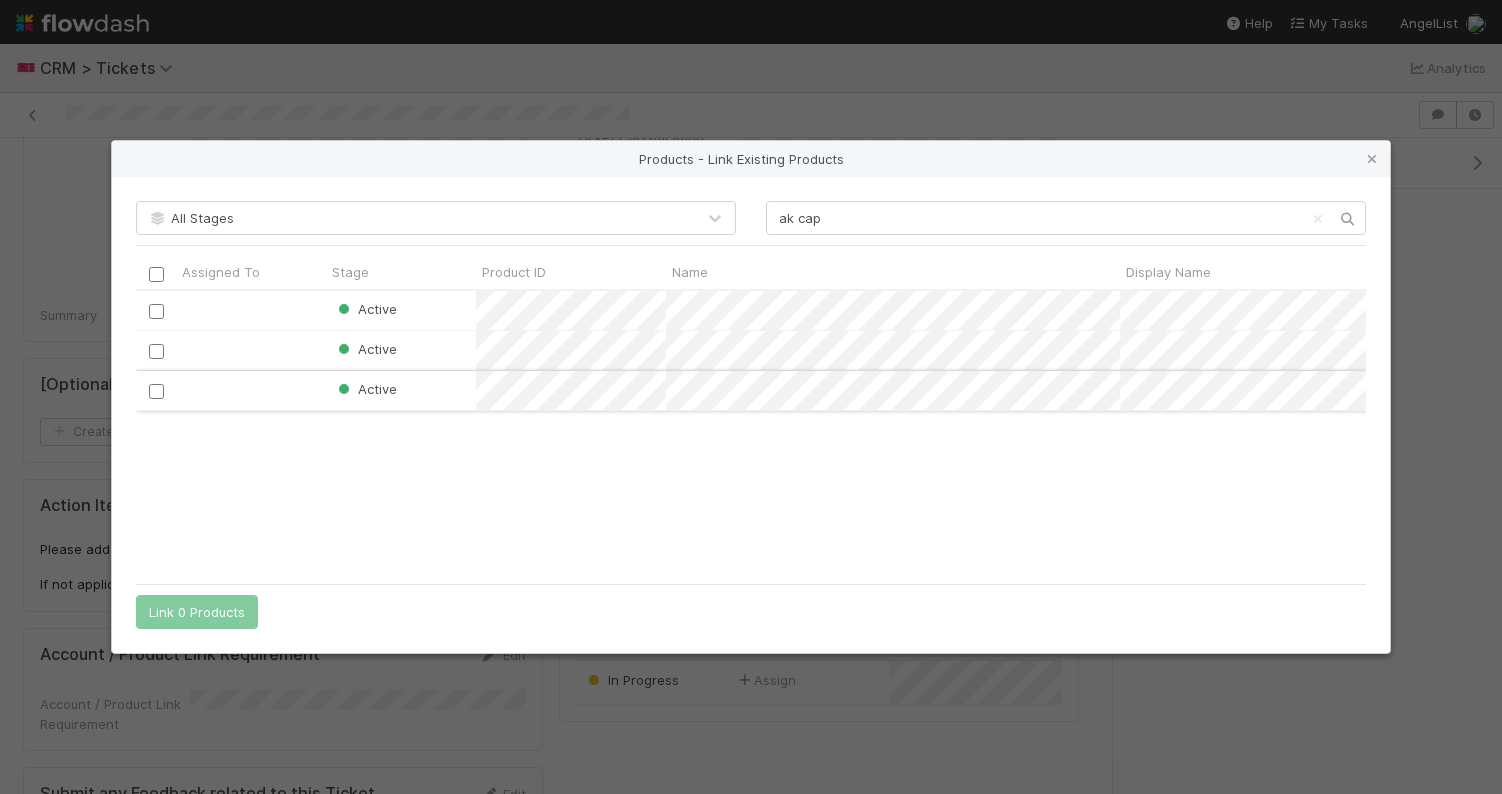 click at bounding box center [156, 391] 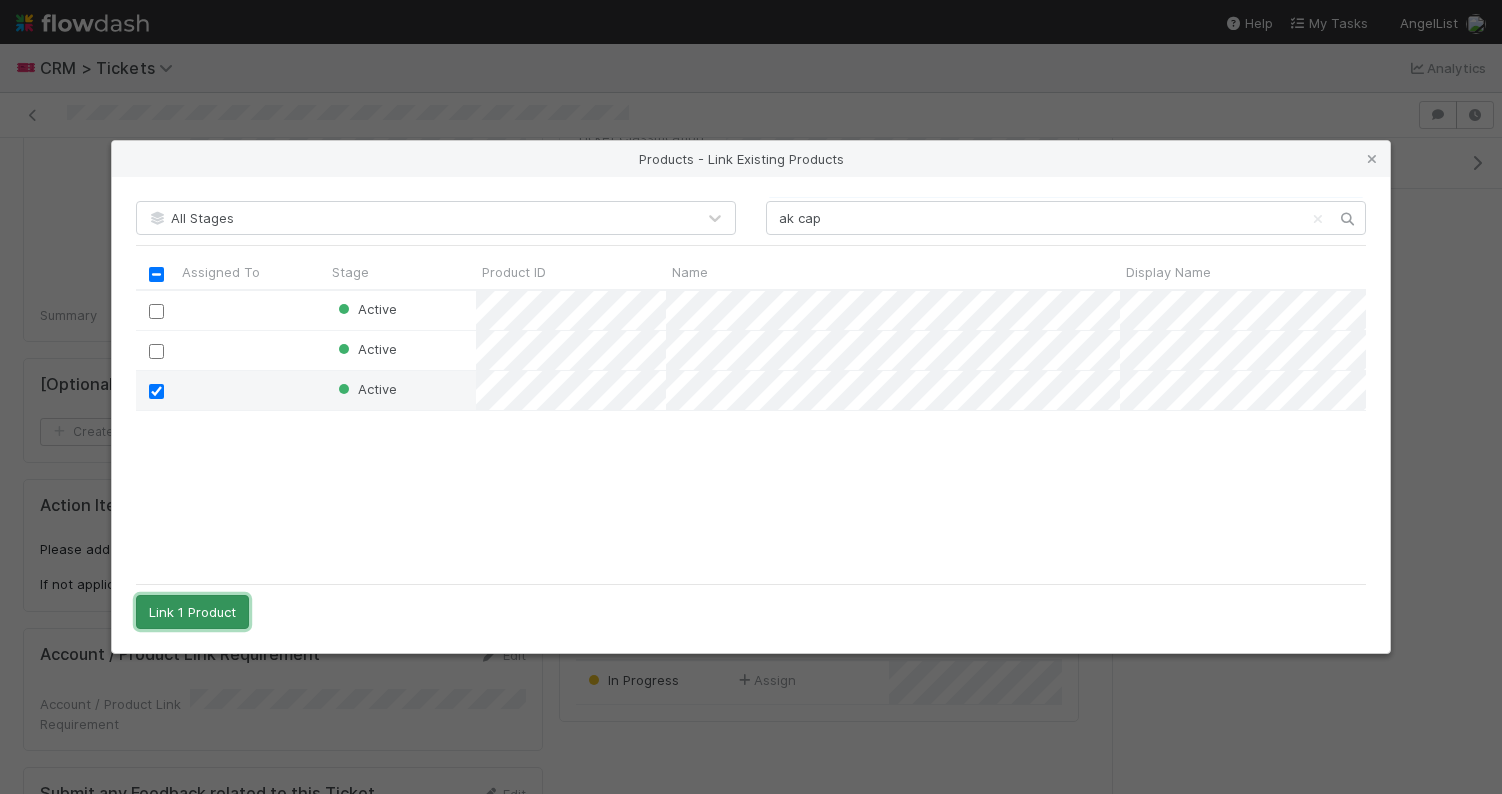 click on "Link   1 Product" at bounding box center [192, 612] 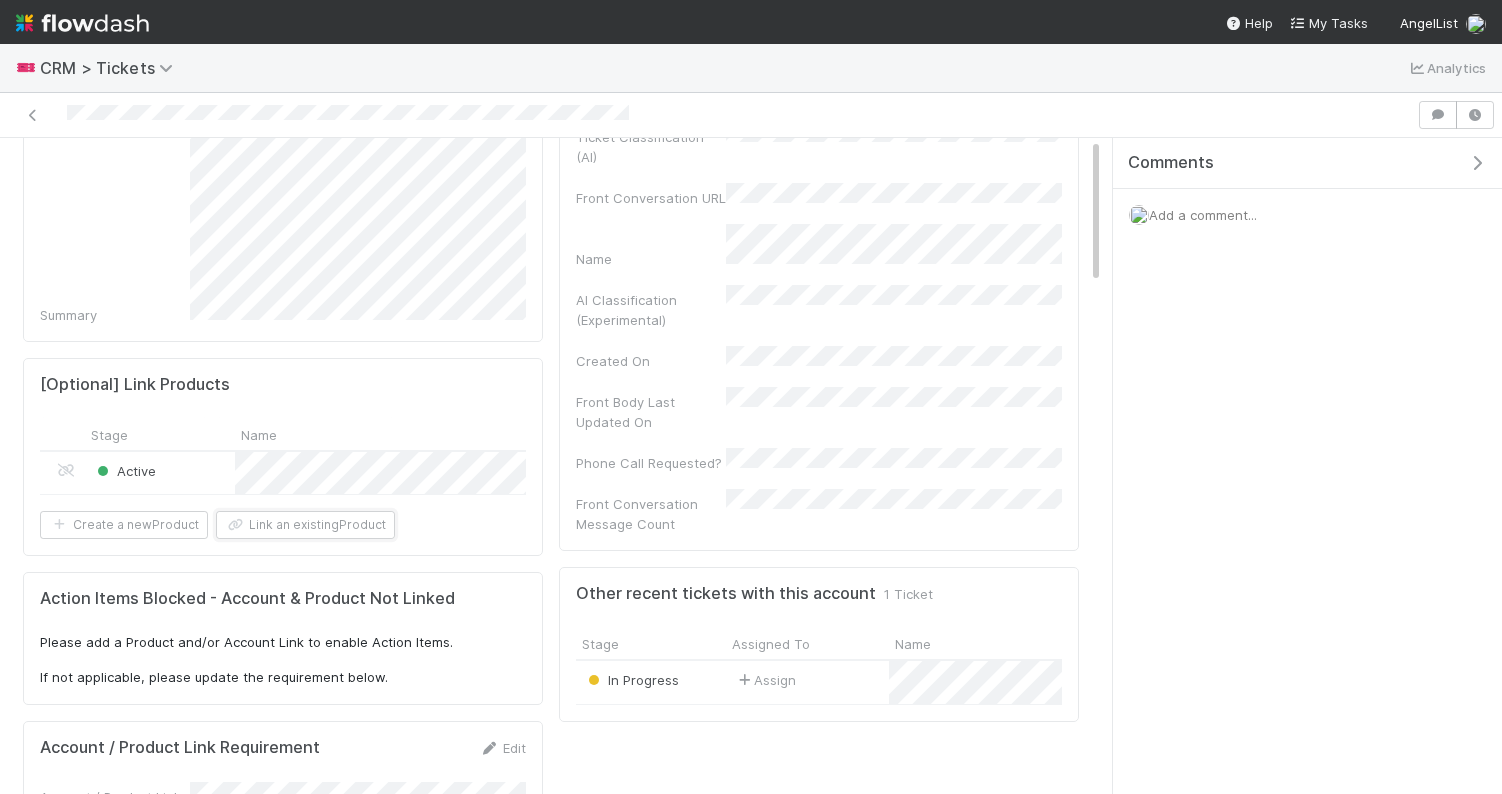 scroll, scrollTop: 0, scrollLeft: 0, axis: both 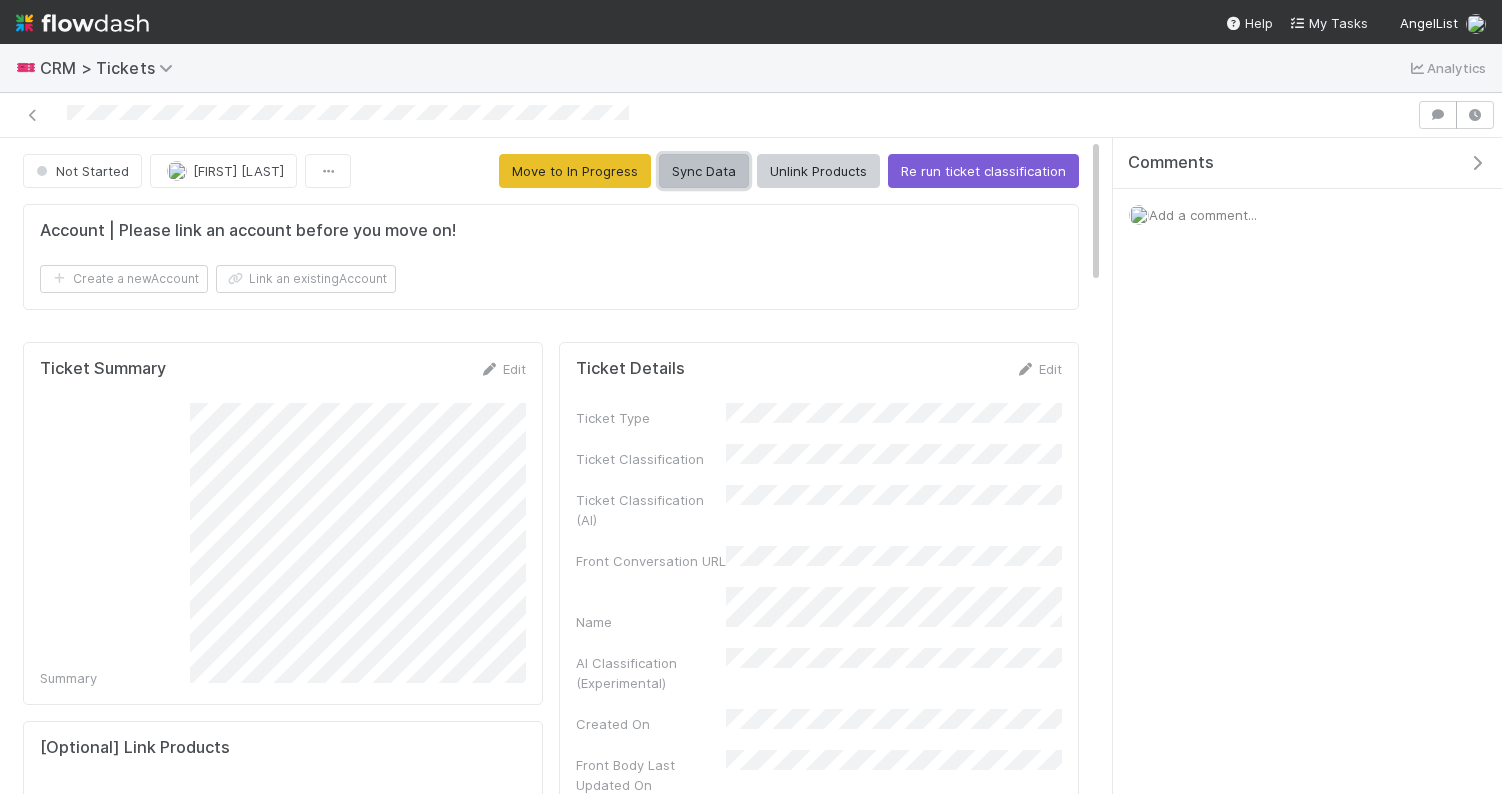 click on "Sync Data" at bounding box center [704, 171] 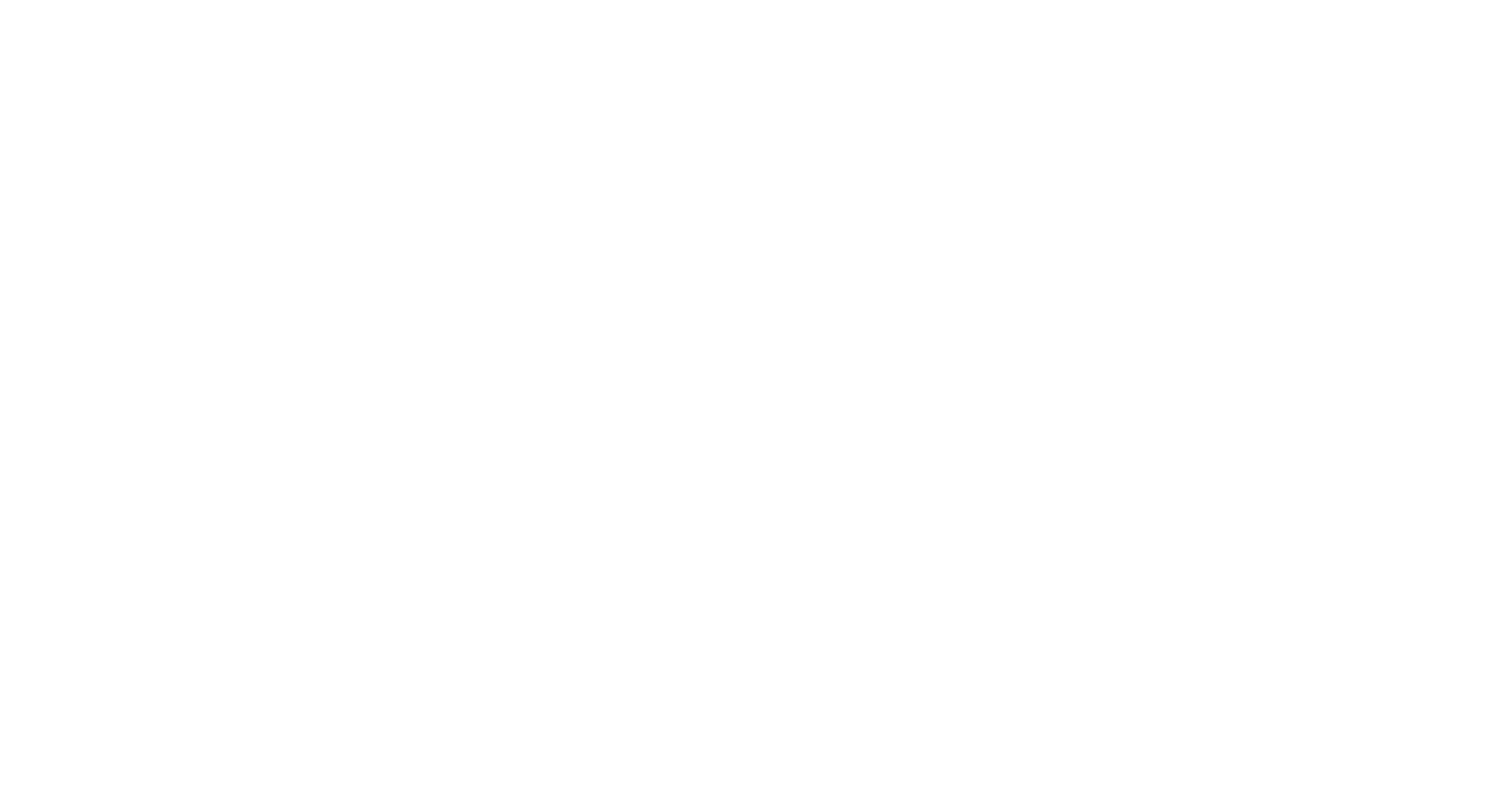 scroll, scrollTop: 0, scrollLeft: 0, axis: both 